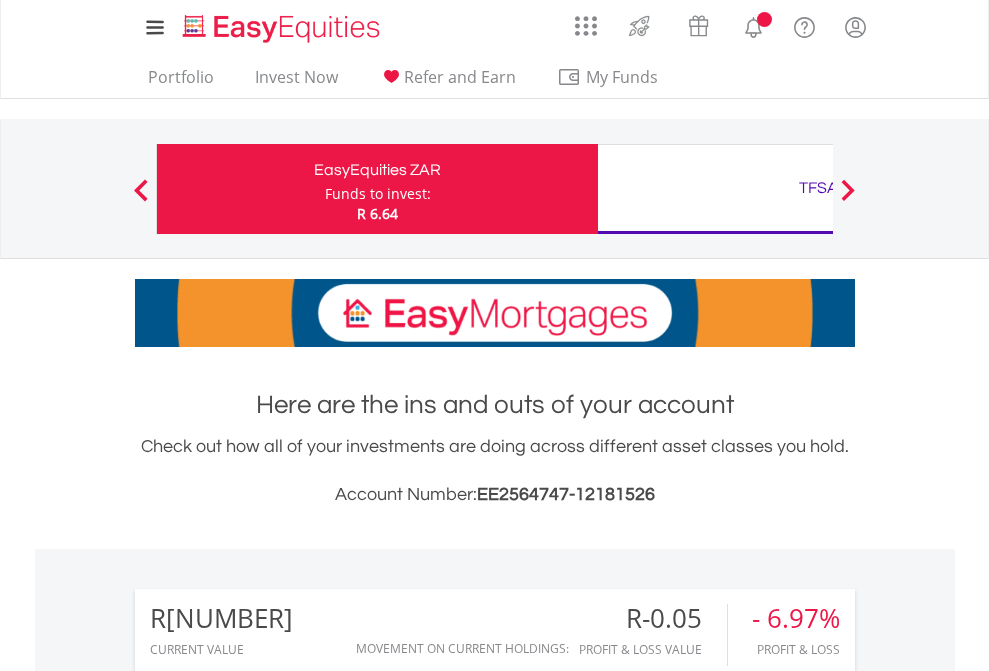 scroll, scrollTop: 0, scrollLeft: 0, axis: both 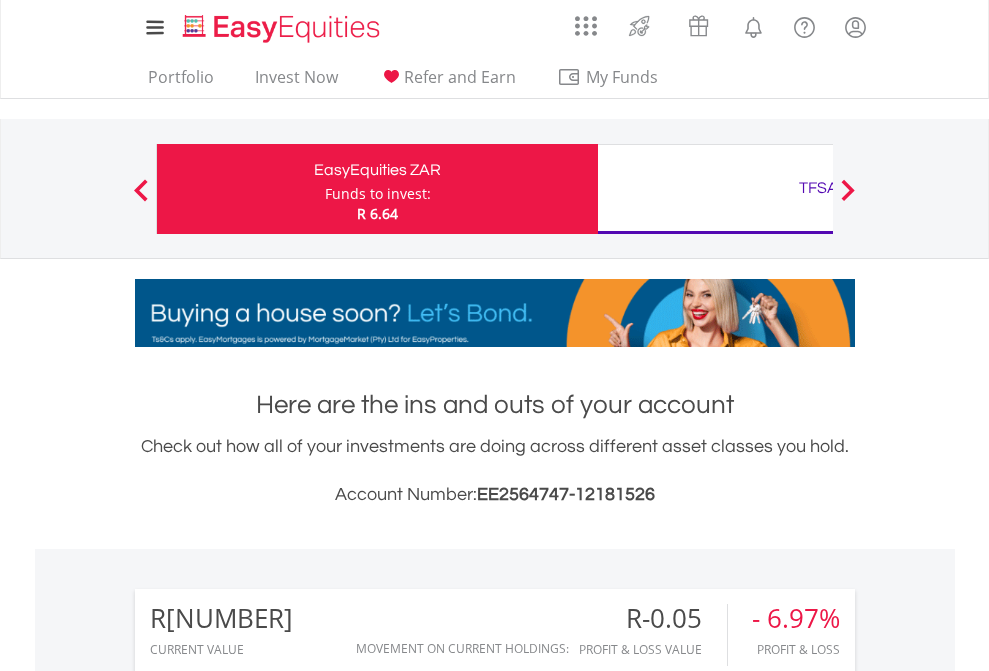 click on "Funds to invest:" at bounding box center (378, 194) 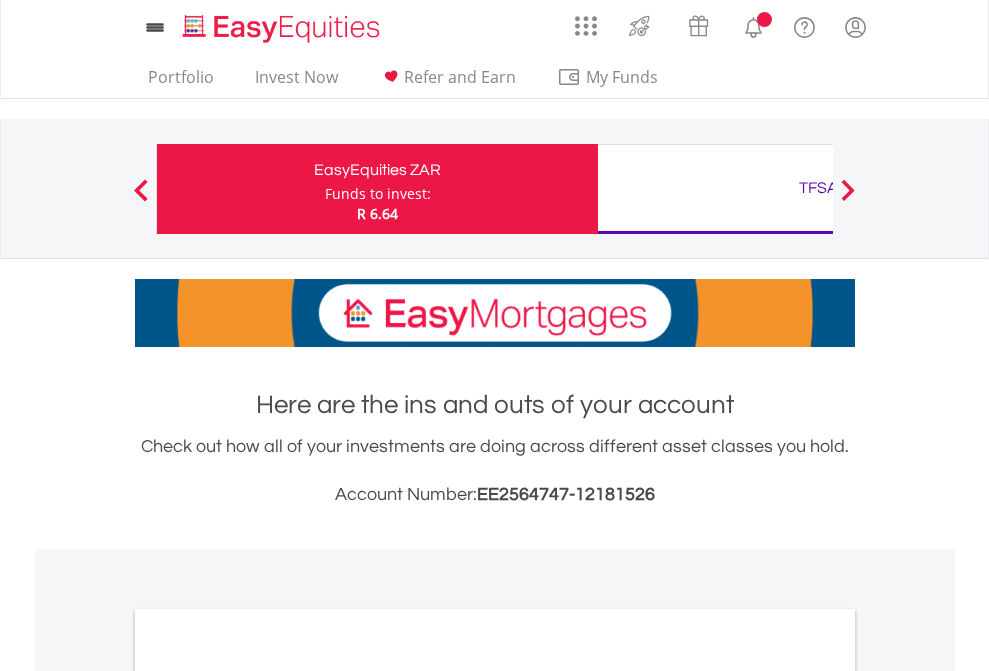 scroll, scrollTop: 0, scrollLeft: 0, axis: both 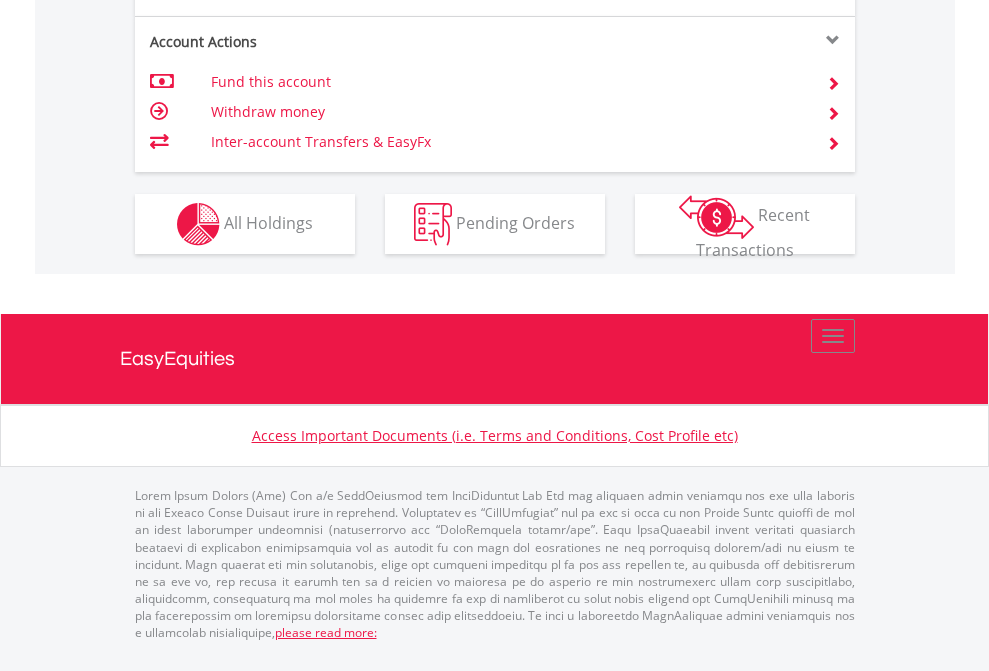 click on "Investment types" at bounding box center [706, -337] 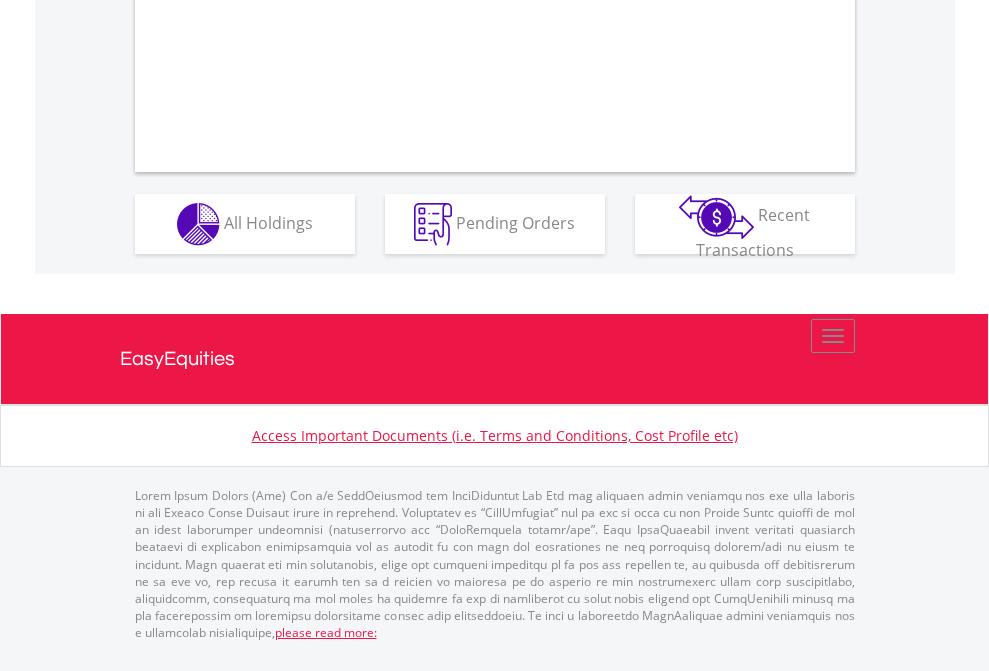 scroll, scrollTop: 1870, scrollLeft: 0, axis: vertical 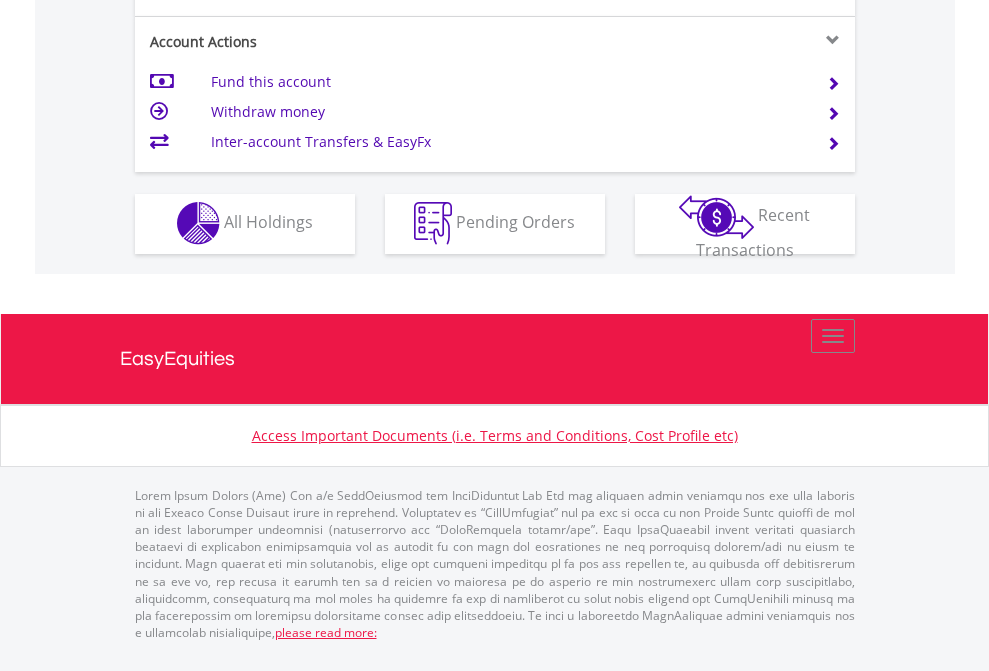 click on "Investment types" at bounding box center [706, -353] 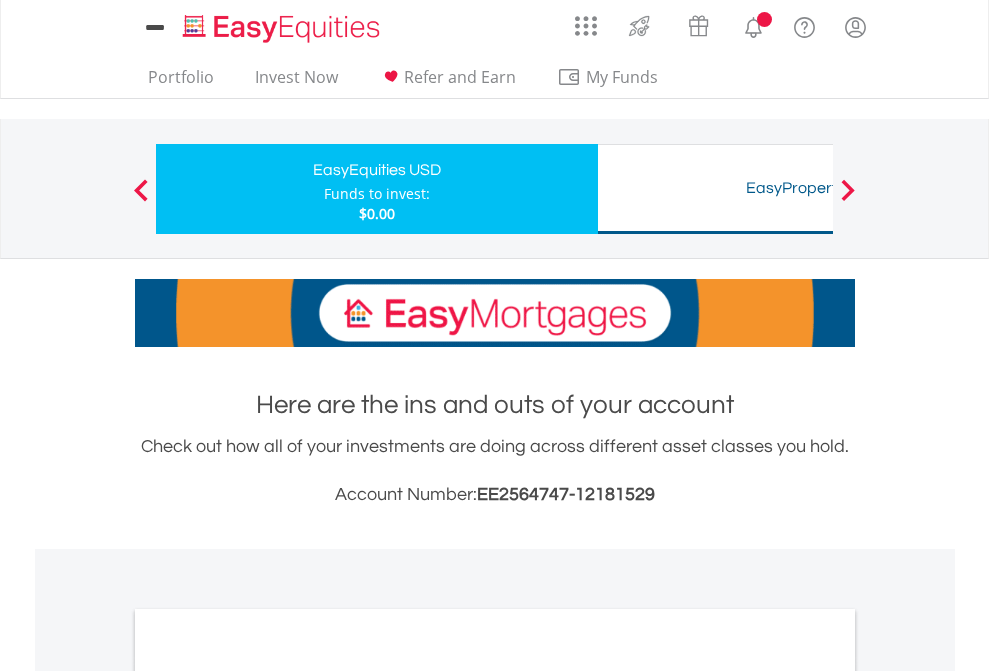 scroll, scrollTop: 0, scrollLeft: 0, axis: both 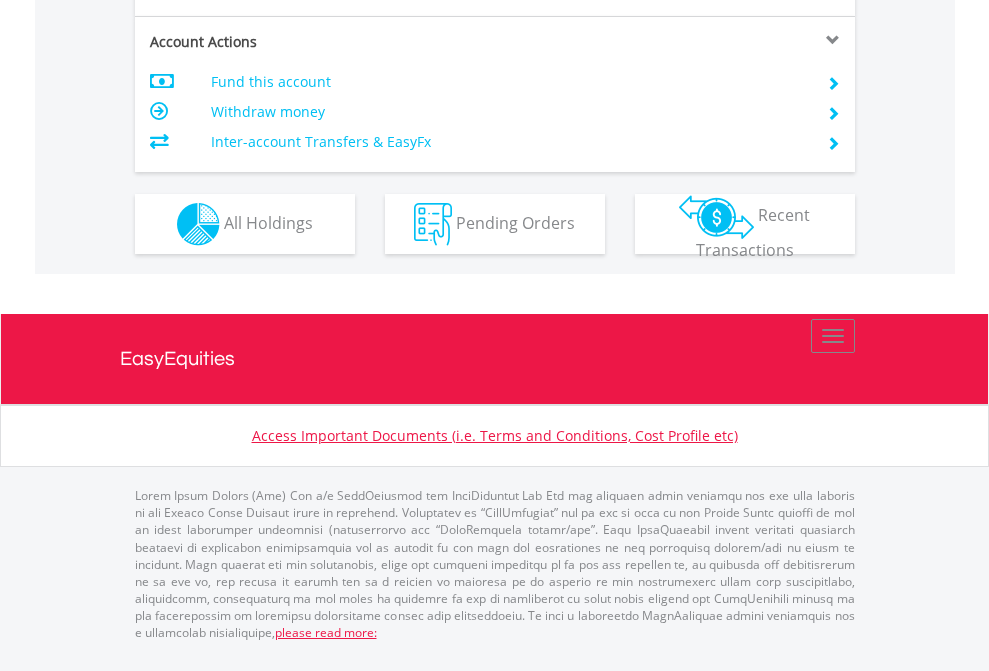 click on "Investment types" at bounding box center (706, -337) 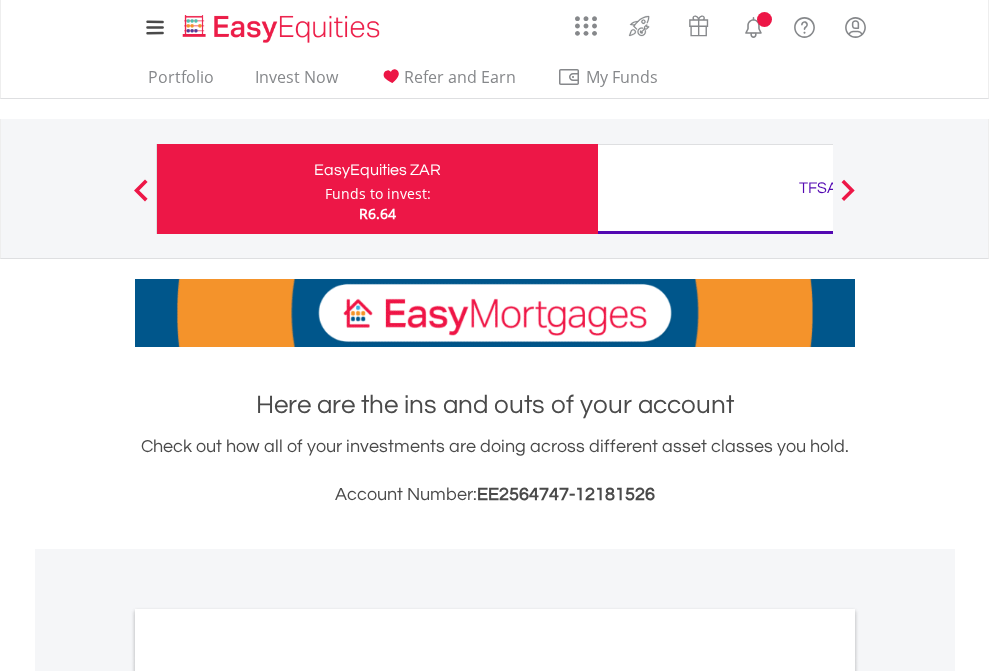 scroll, scrollTop: 1202, scrollLeft: 0, axis: vertical 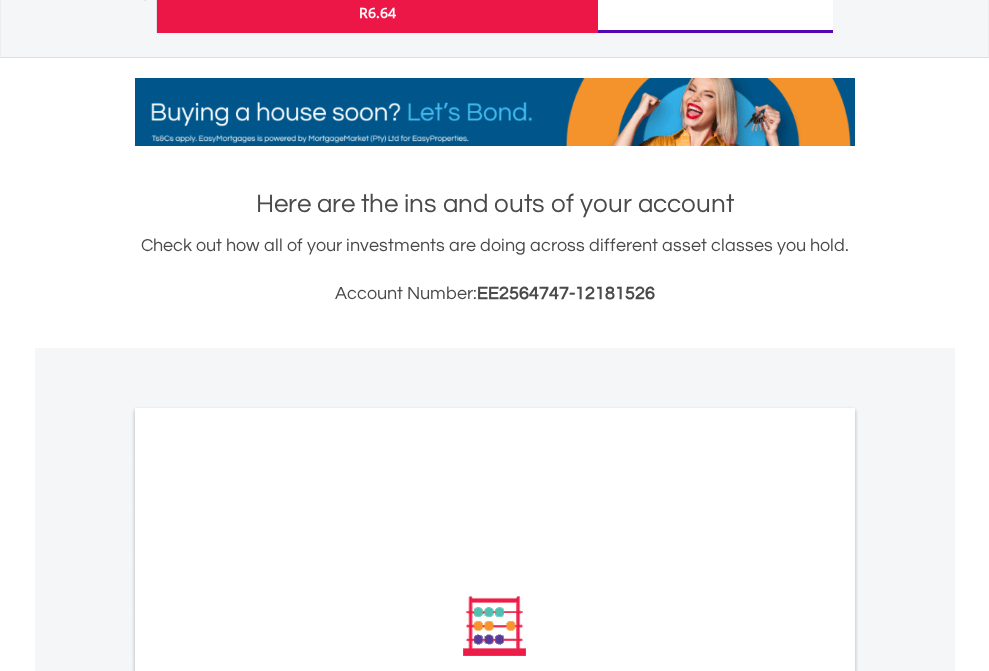 click on "All Holdings" at bounding box center (268, 895) 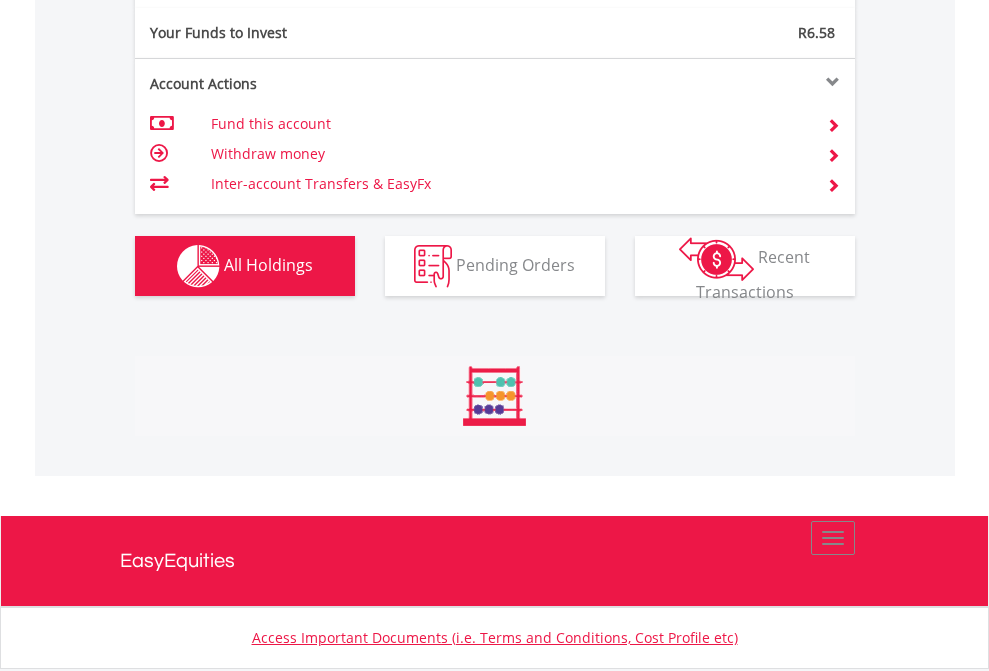 scroll, scrollTop: 999808, scrollLeft: 999687, axis: both 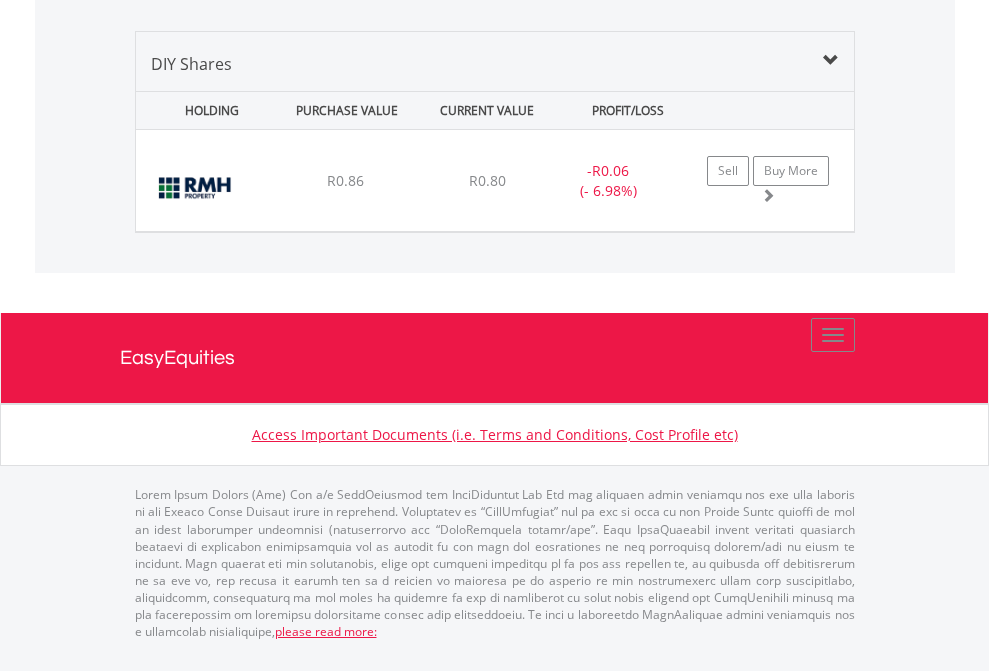 click on "Funds to invest:" at bounding box center [378, -1333] 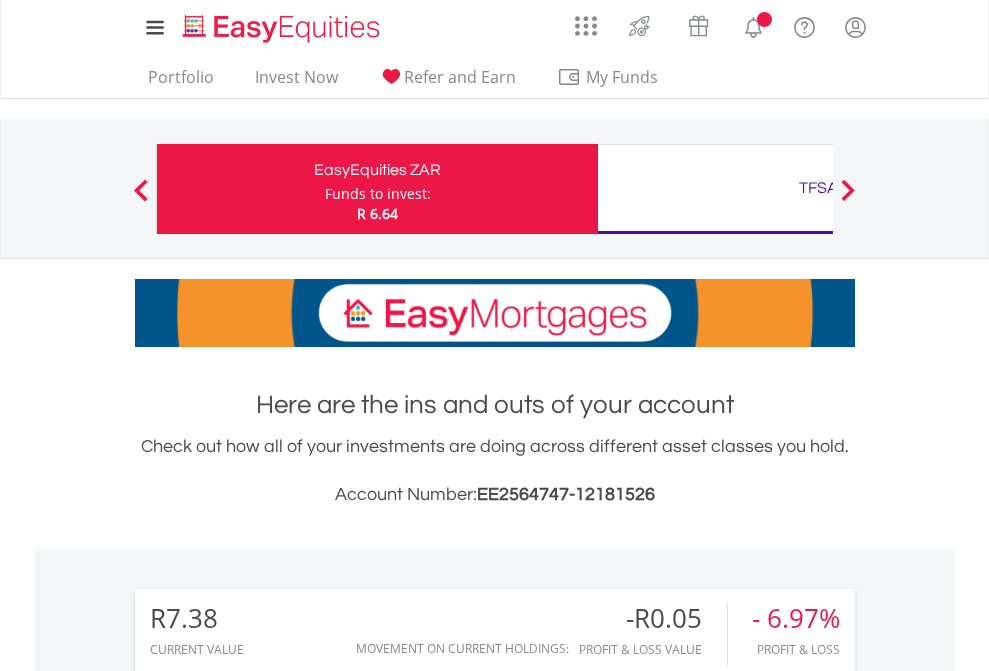 scroll, scrollTop: 0, scrollLeft: 0, axis: both 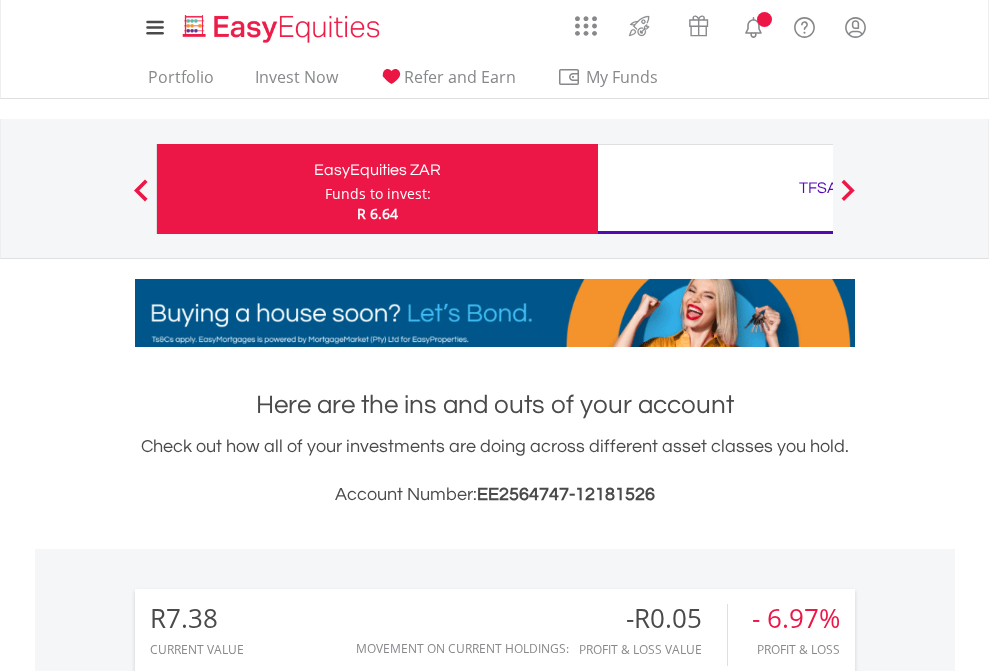 click on "All Holdings" at bounding box center (268, 1466) 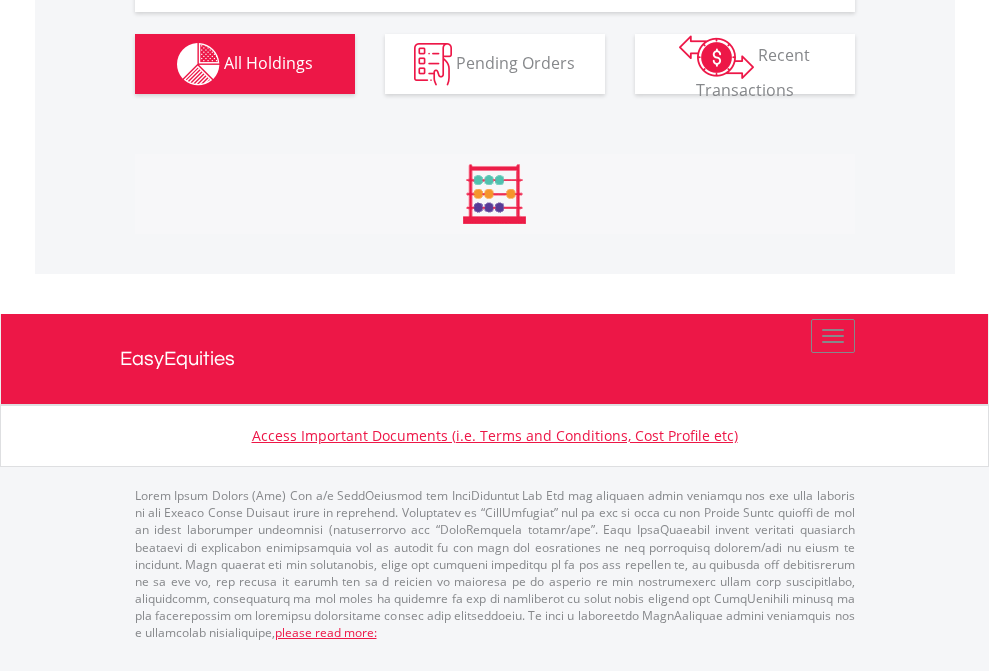 scroll, scrollTop: 2224, scrollLeft: 0, axis: vertical 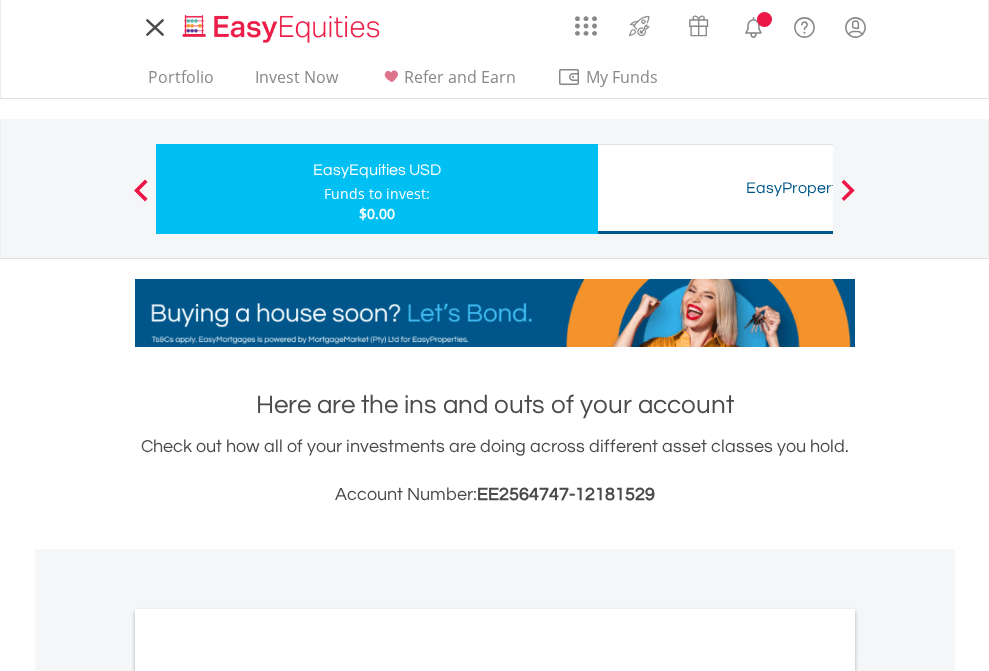 click on "All Holdings" at bounding box center (268, 1096) 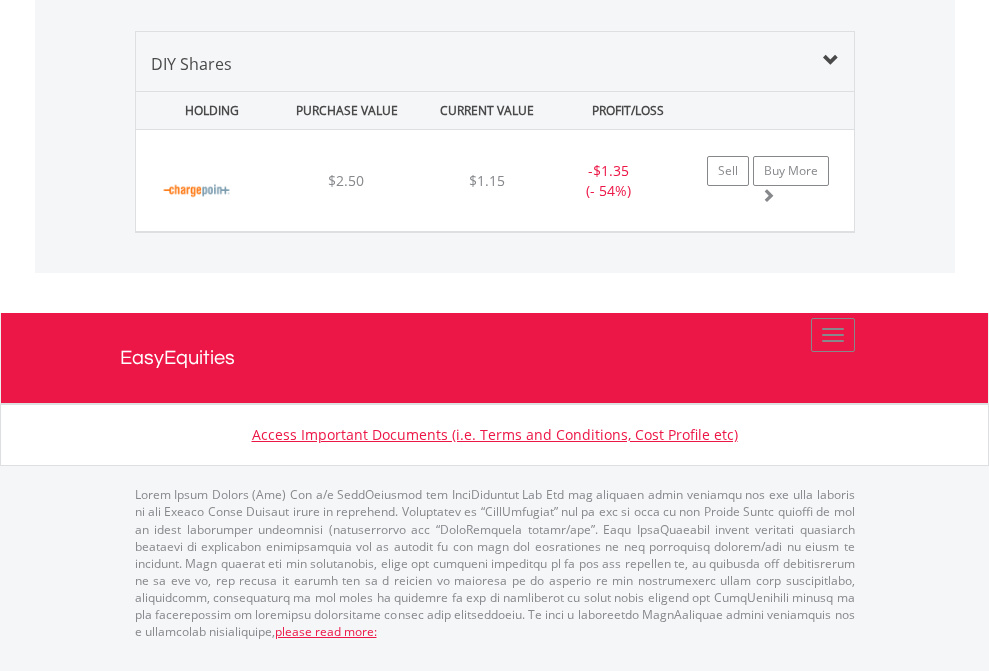 scroll, scrollTop: 2225, scrollLeft: 0, axis: vertical 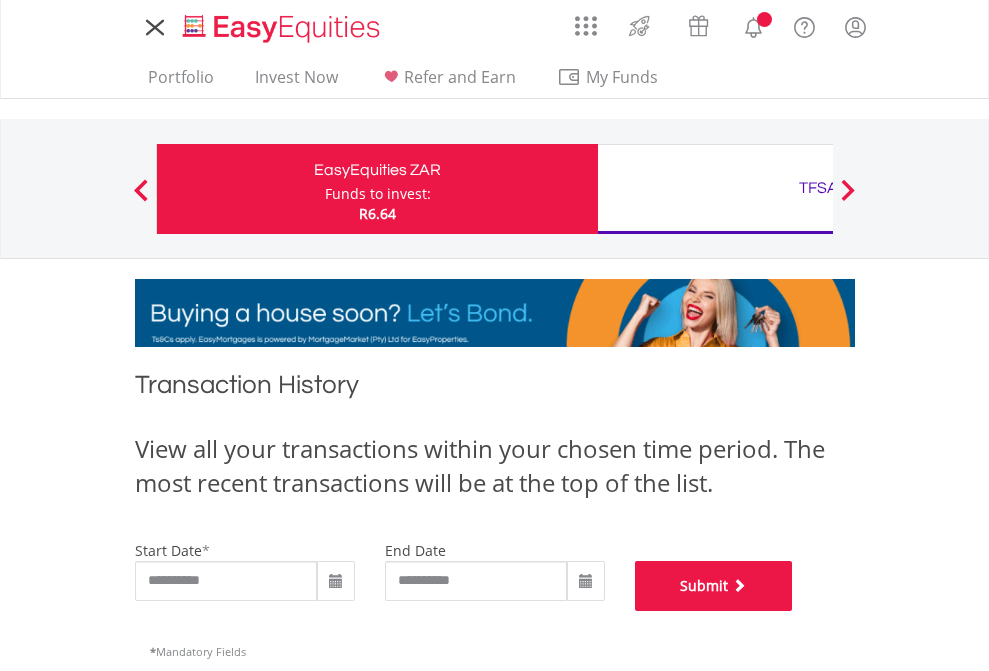 click on "Submit" at bounding box center [714, 586] 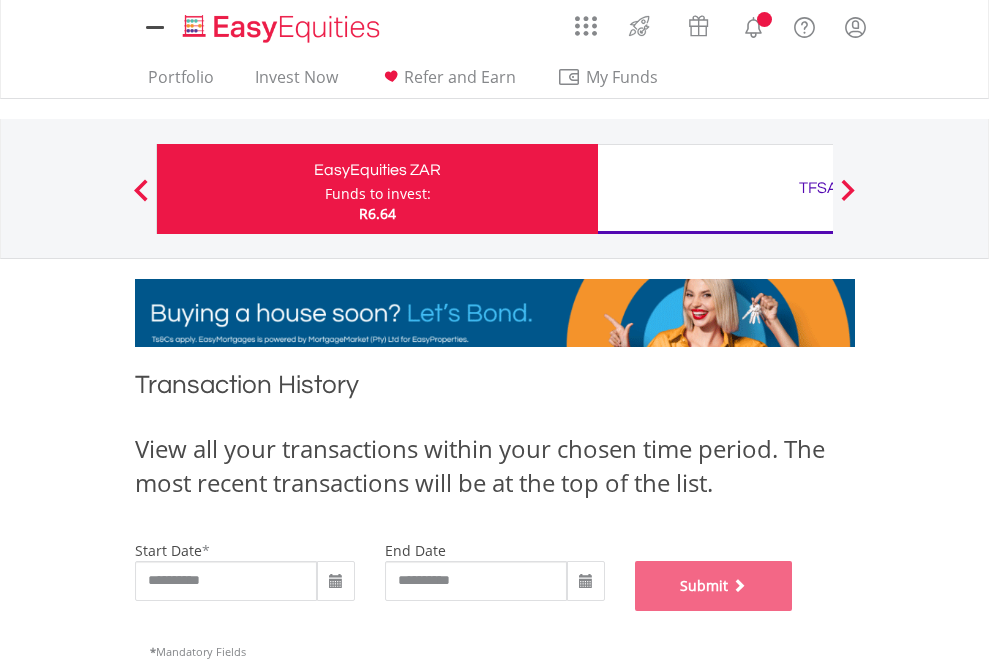 scroll, scrollTop: 811, scrollLeft: 0, axis: vertical 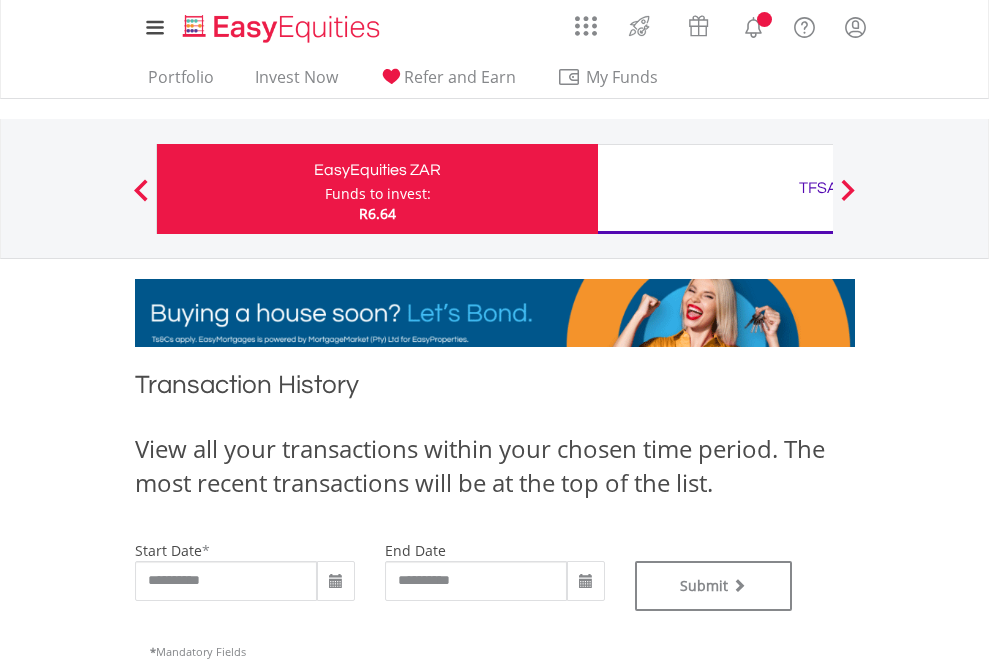 click on "Funds to invest:" at bounding box center [378, 194] 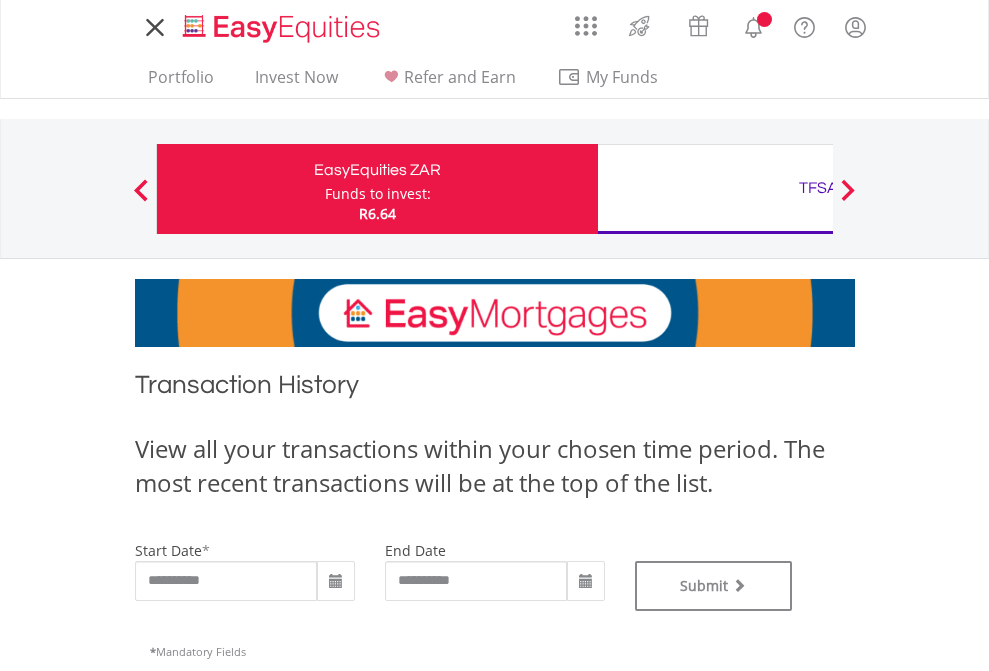 scroll, scrollTop: 0, scrollLeft: 0, axis: both 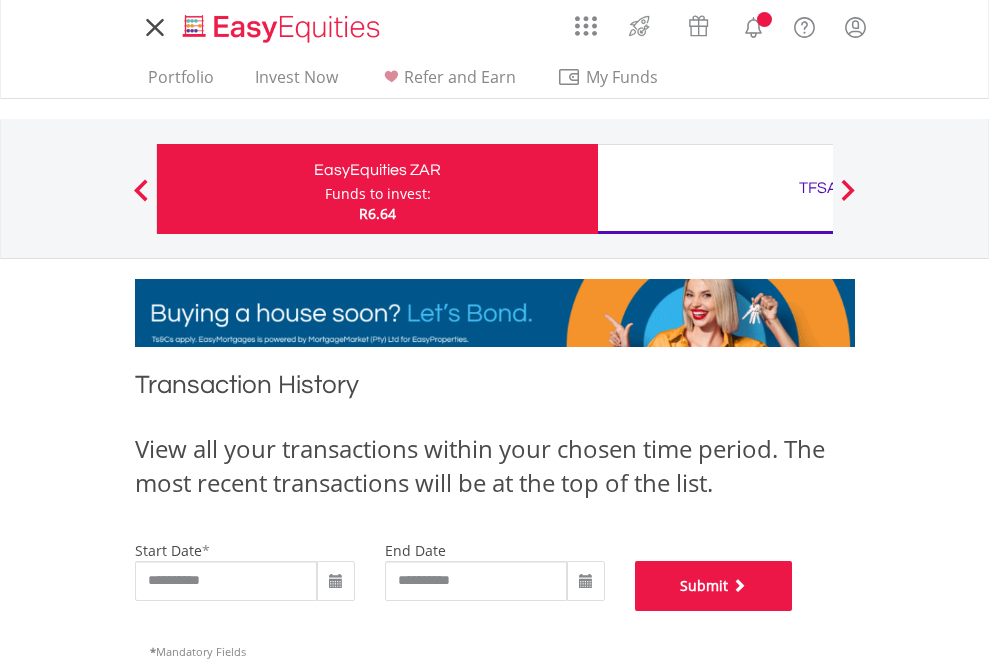 click on "Submit" at bounding box center (714, 586) 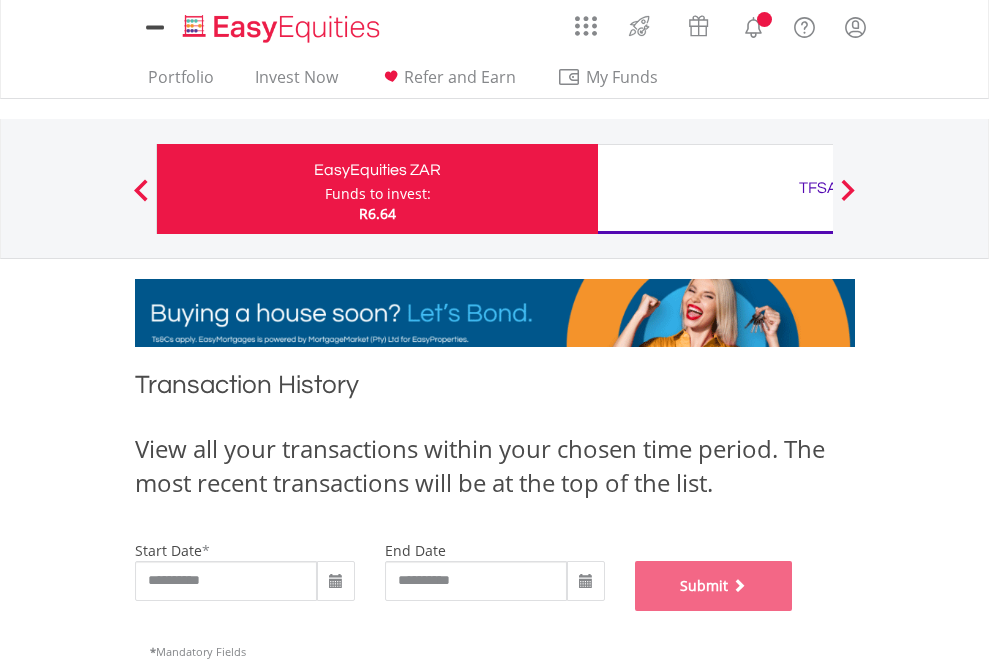 scroll, scrollTop: 811, scrollLeft: 0, axis: vertical 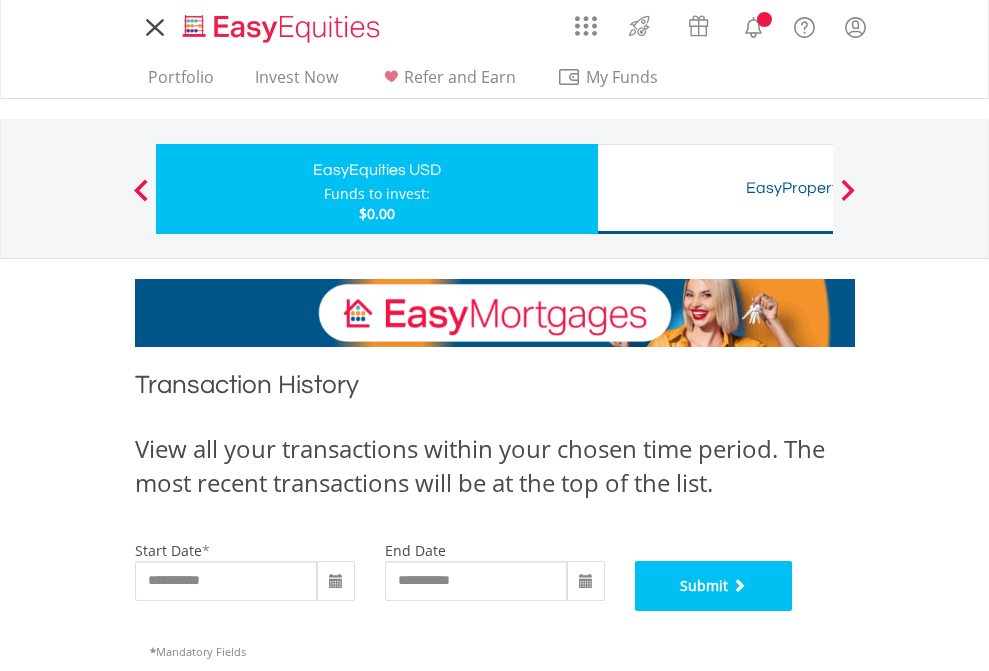 click on "Submit" at bounding box center [714, 586] 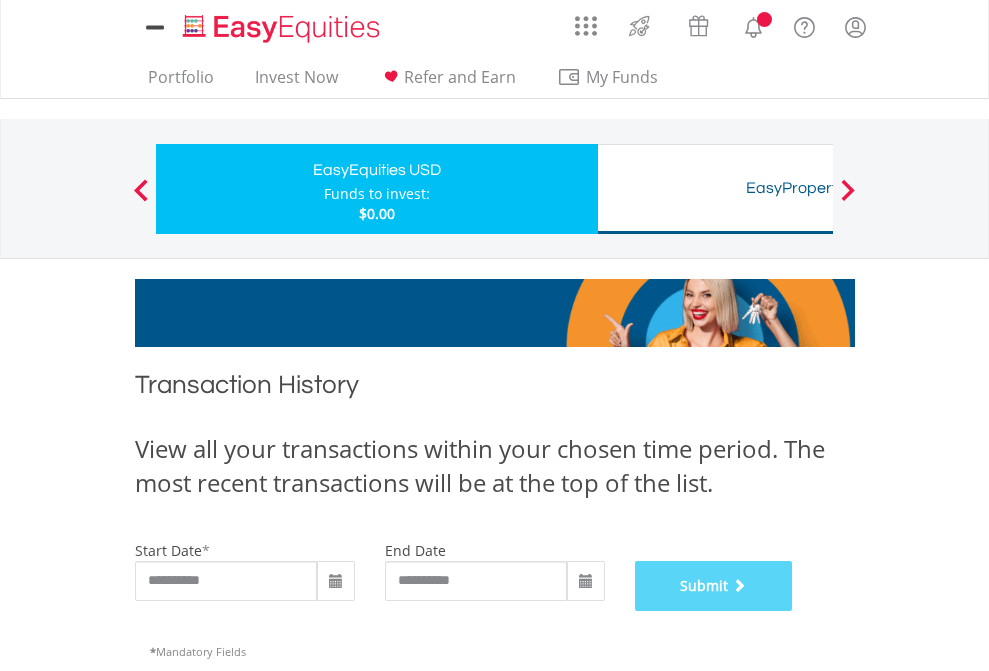 scroll, scrollTop: 811, scrollLeft: 0, axis: vertical 